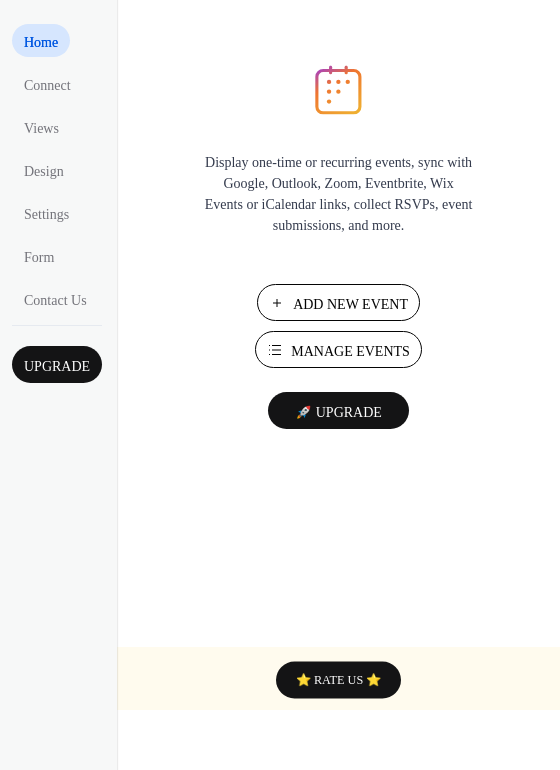 scroll, scrollTop: 0, scrollLeft: 0, axis: both 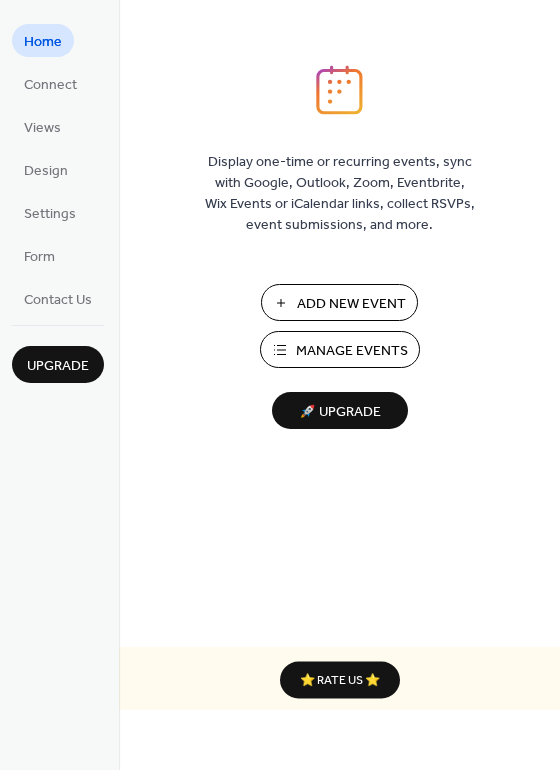 drag, startPoint x: 551, startPoint y: 63, endPoint x: 567, endPoint y: 104, distance: 44.011364 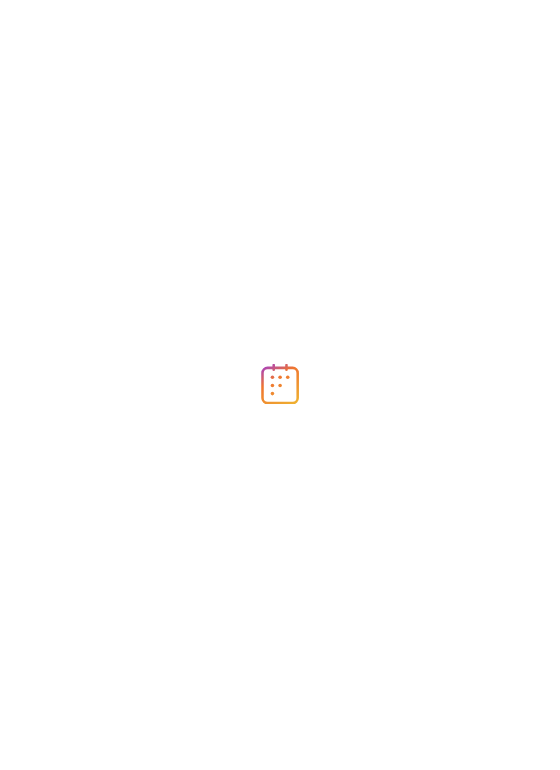 scroll, scrollTop: 0, scrollLeft: 0, axis: both 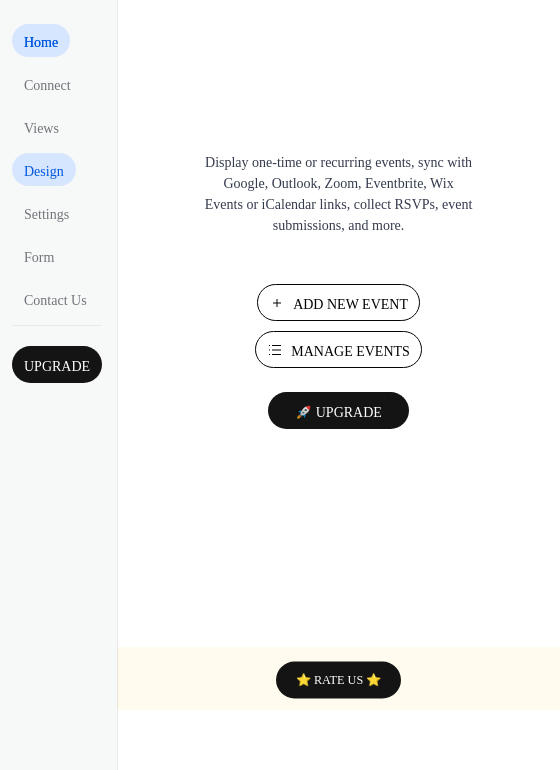 click on "Design" at bounding box center (44, 171) 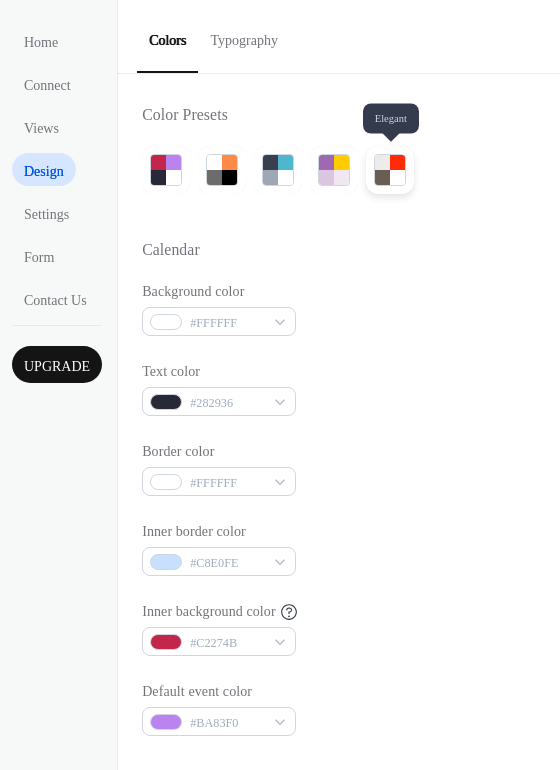 click at bounding box center (397, 177) 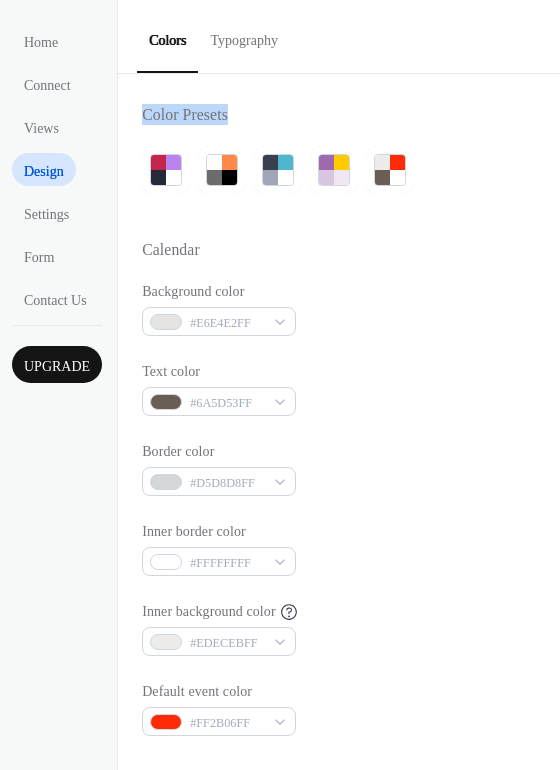 drag, startPoint x: 553, startPoint y: 54, endPoint x: 544, endPoint y: 102, distance: 48.83646 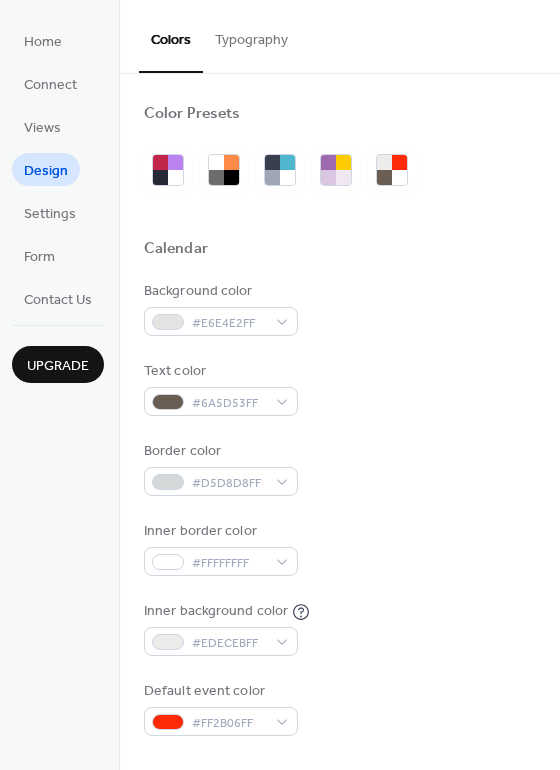 click at bounding box center (339, 216) 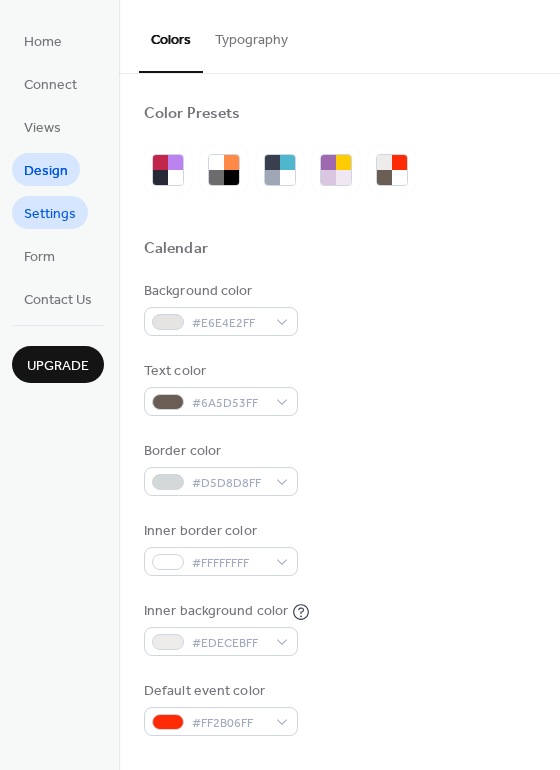 click on "Settings" at bounding box center [50, 214] 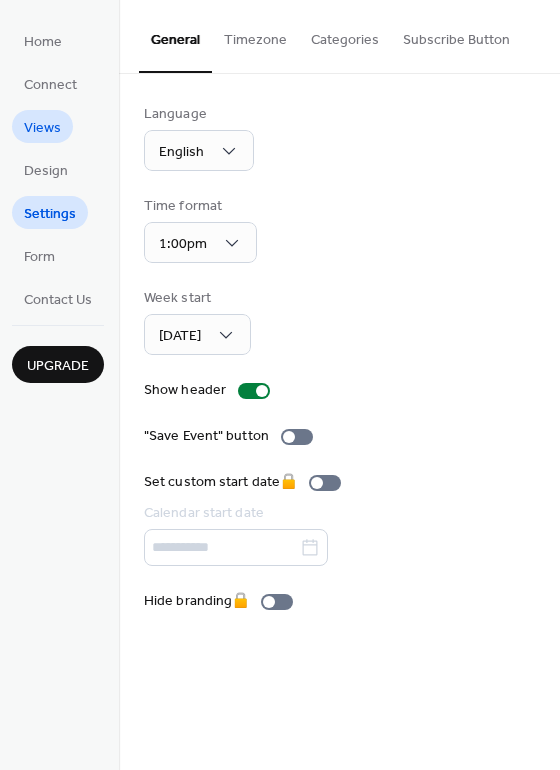 click on "Views" at bounding box center [42, 128] 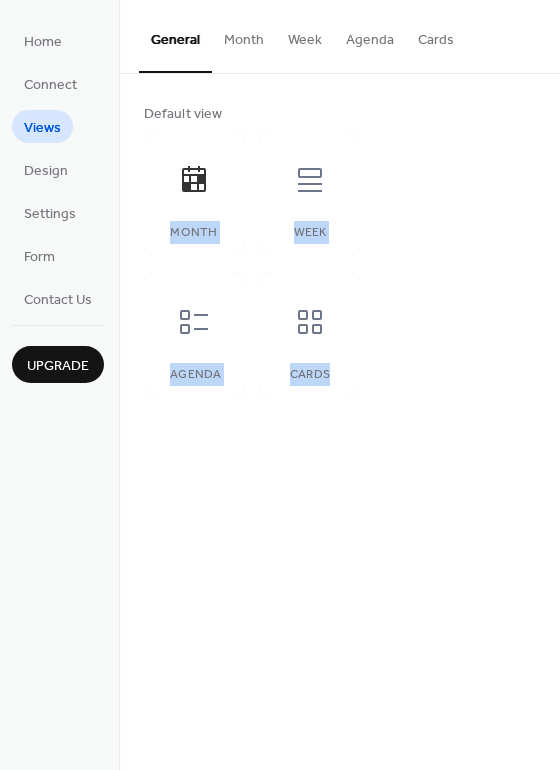 drag, startPoint x: 552, startPoint y: 96, endPoint x: 487, endPoint y: 173, distance: 100.76706 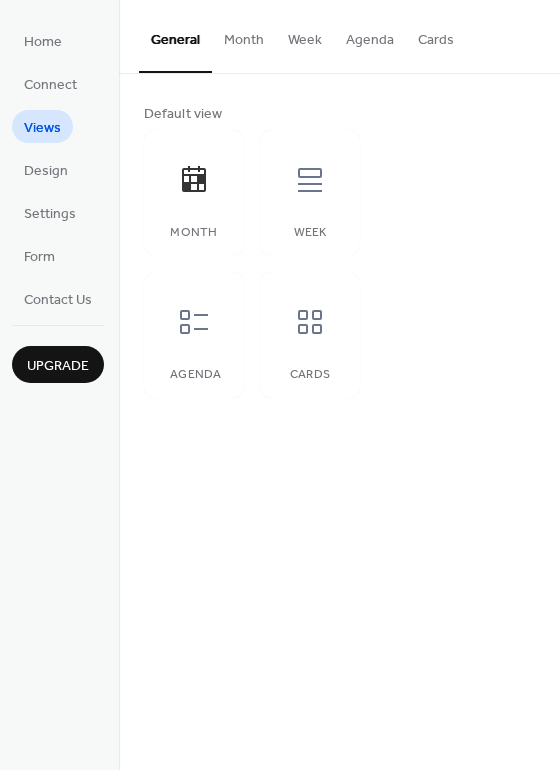 click on "Default view Month Week Agenda Cards" at bounding box center (339, 251) 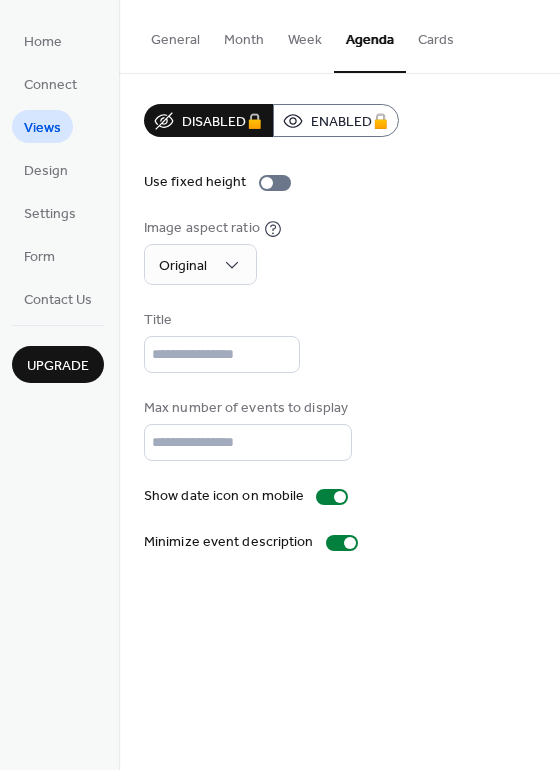 click on "Disabled  🔒 Enabled  🔒 Use fixed height Image aspect ratio Original Title Max number of events to display ** Show date icon on mobile Minimize event description" at bounding box center (339, 328) 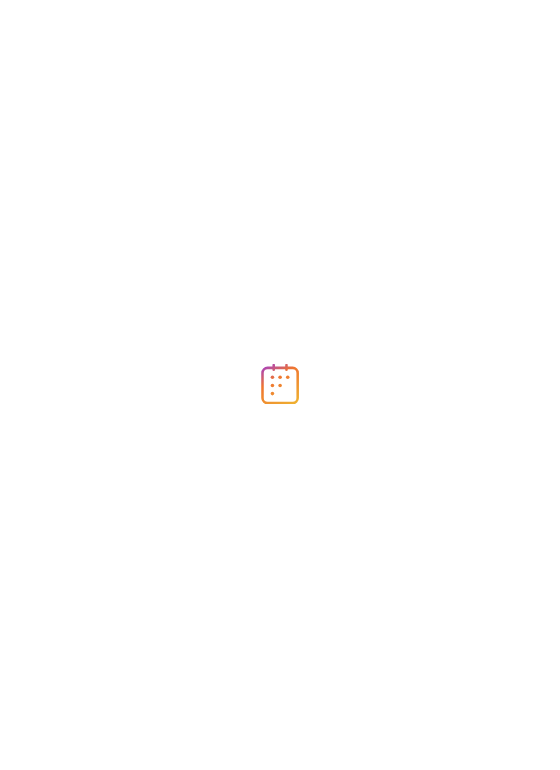 scroll, scrollTop: 0, scrollLeft: 0, axis: both 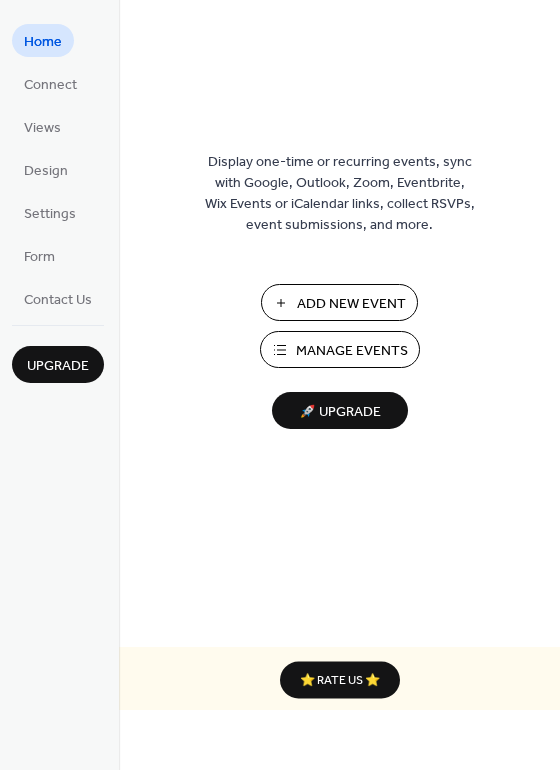 drag, startPoint x: 552, startPoint y: 52, endPoint x: 554, endPoint y: 74, distance: 22.090721 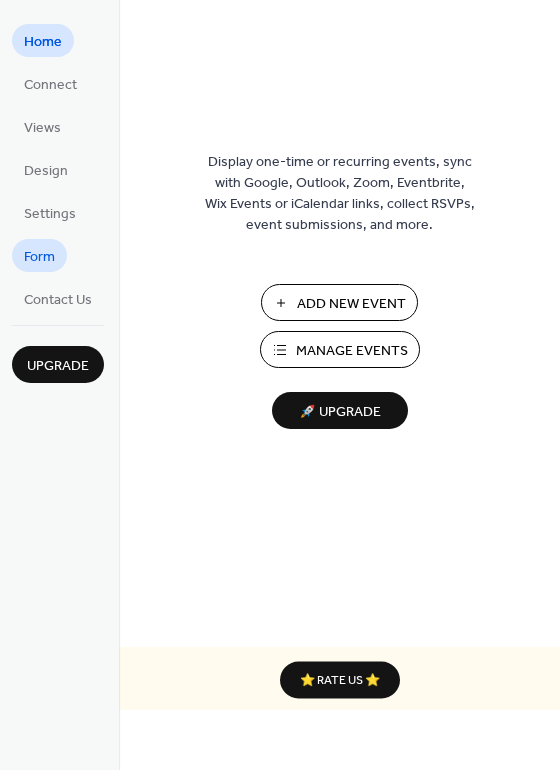 click on "Form" at bounding box center [39, 257] 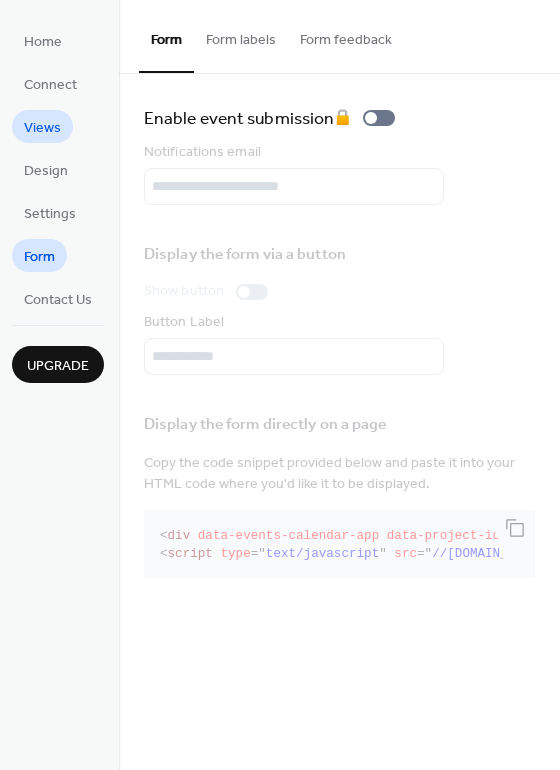 click on "Views" at bounding box center (42, 126) 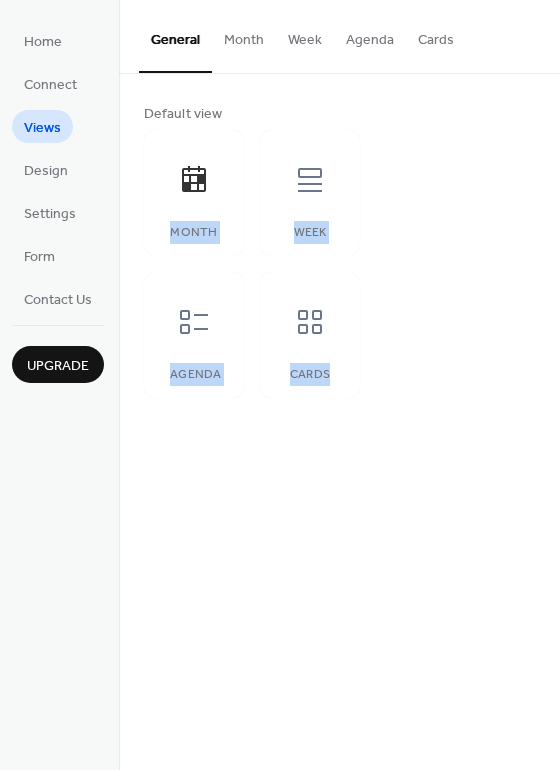 drag, startPoint x: 549, startPoint y: 113, endPoint x: 533, endPoint y: 166, distance: 55.362442 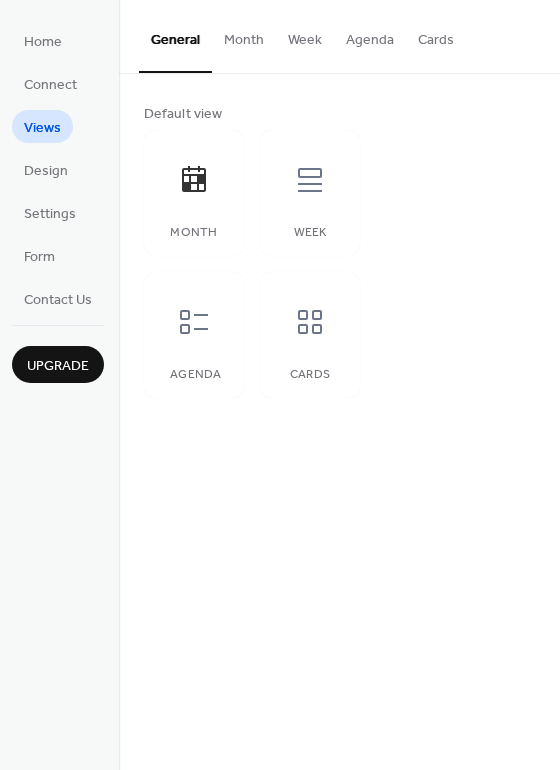 click on "Default view Month Week Agenda Cards" at bounding box center (339, 251) 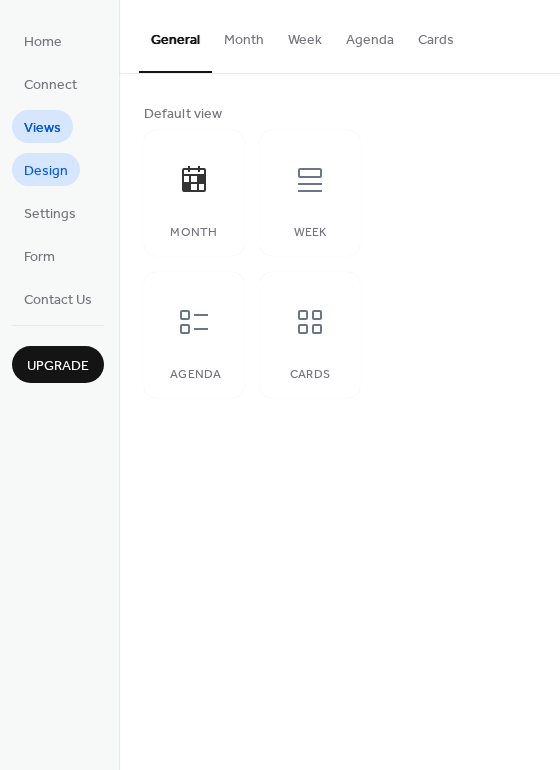 click on "Design" at bounding box center [46, 171] 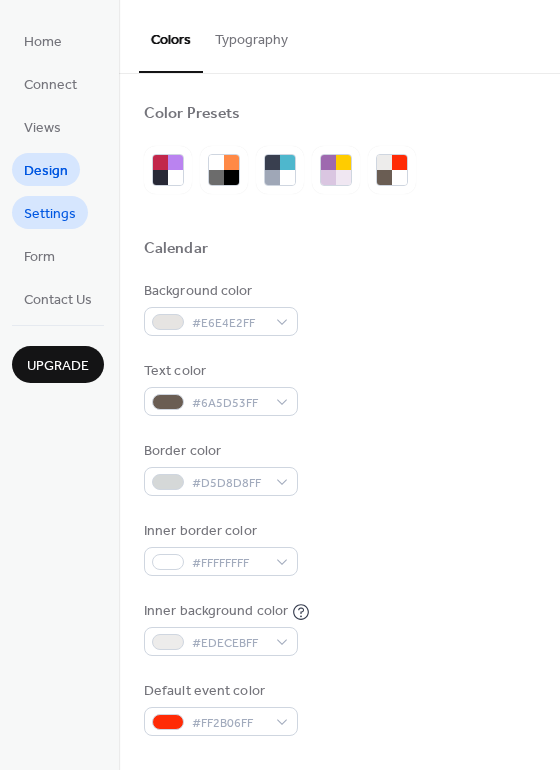 click on "Settings" at bounding box center [50, 214] 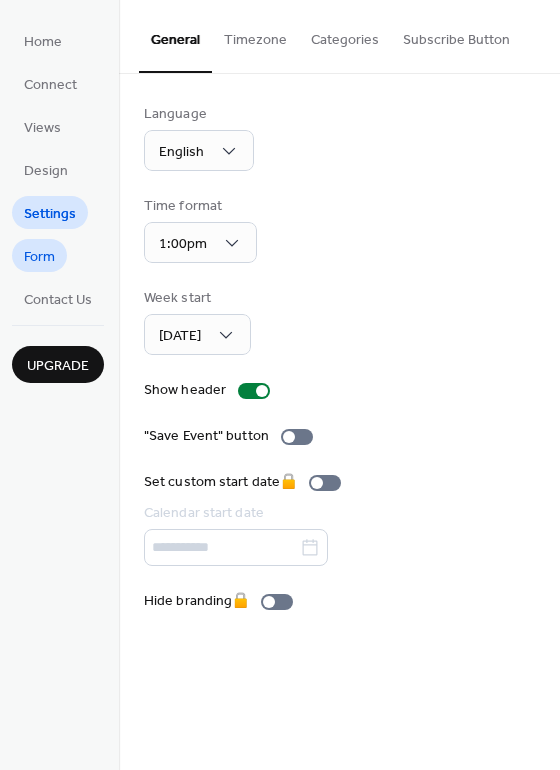 click on "Form" at bounding box center [39, 257] 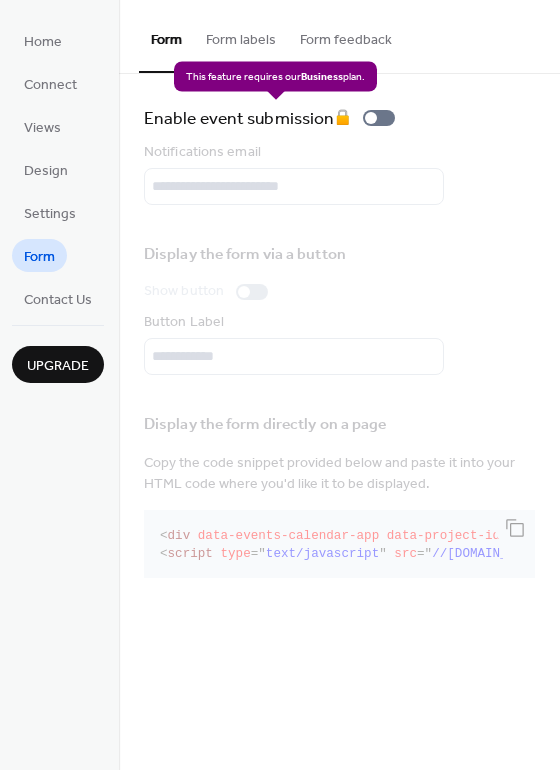 click on "Enable event submission  🔒" at bounding box center [273, 118] 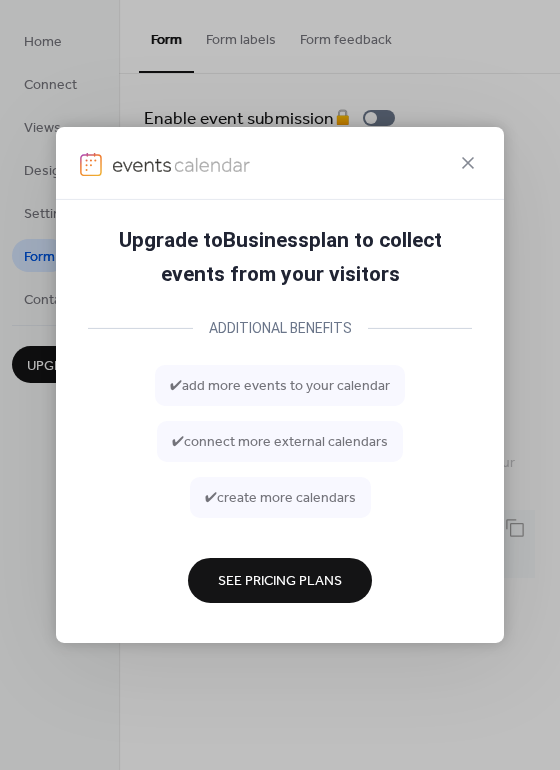 click on "Upgrade to  Business  plan to collect events from your visitors ADDITIONAL BENEFITS ✔  add more events to your calendar ✔  connect more external calendars ✔  create more calendars See Pricing Plans" at bounding box center [280, 385] 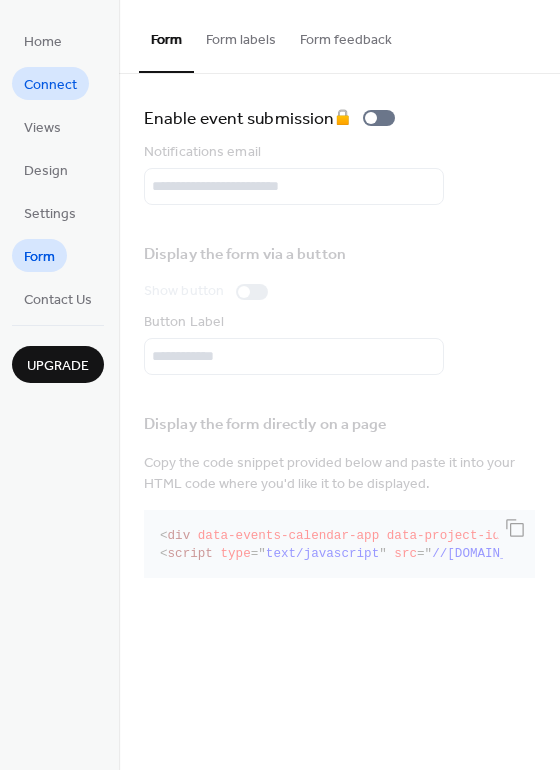 click on "Connect" at bounding box center (50, 85) 